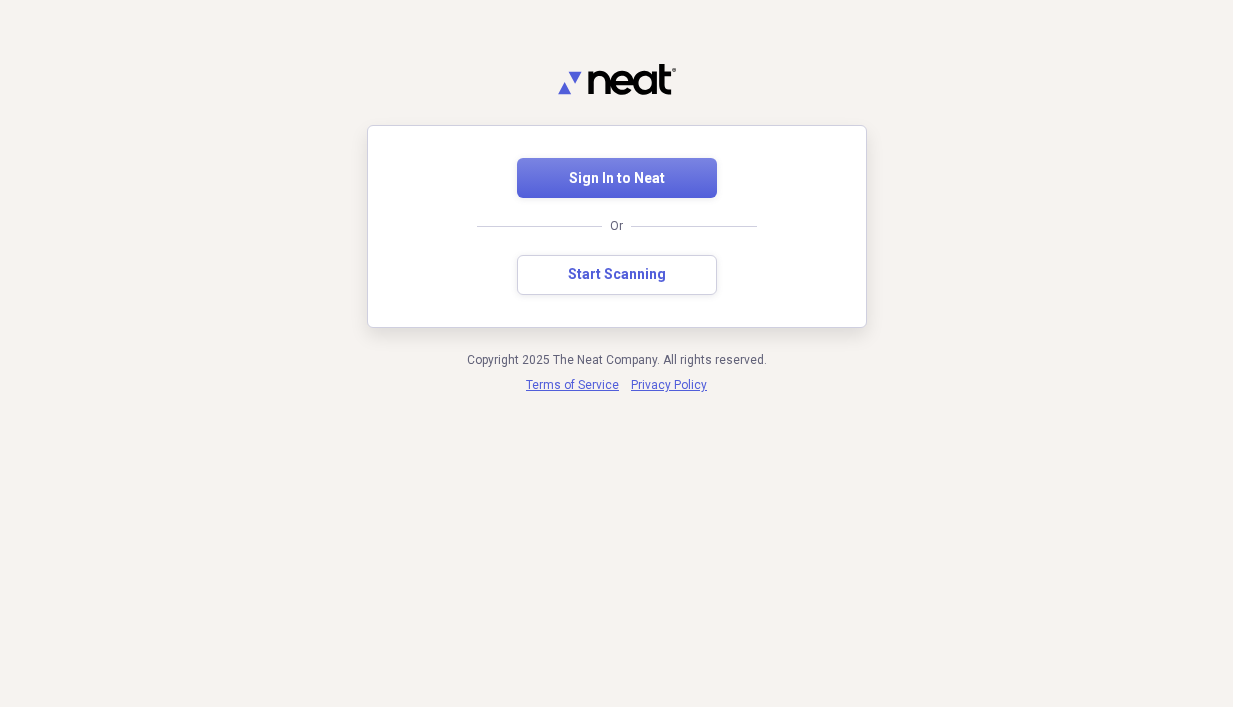 scroll, scrollTop: 0, scrollLeft: 0, axis: both 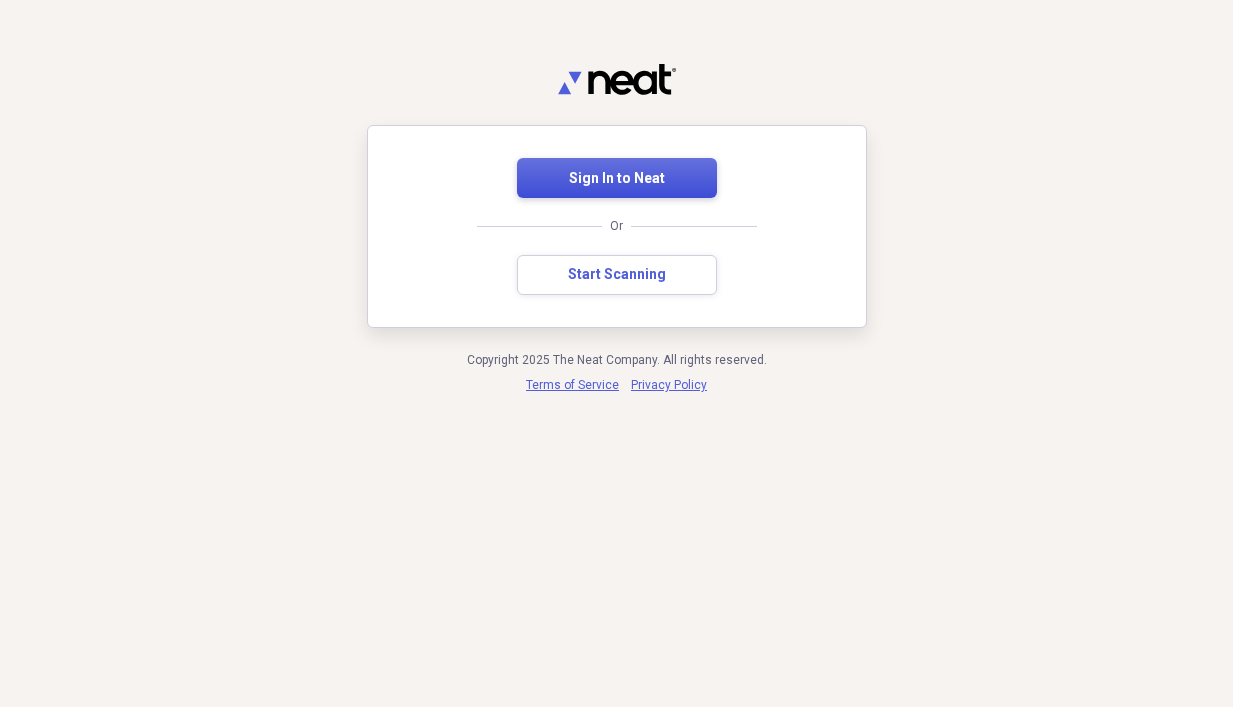 click on "Sign In to Neat" at bounding box center [617, 178] 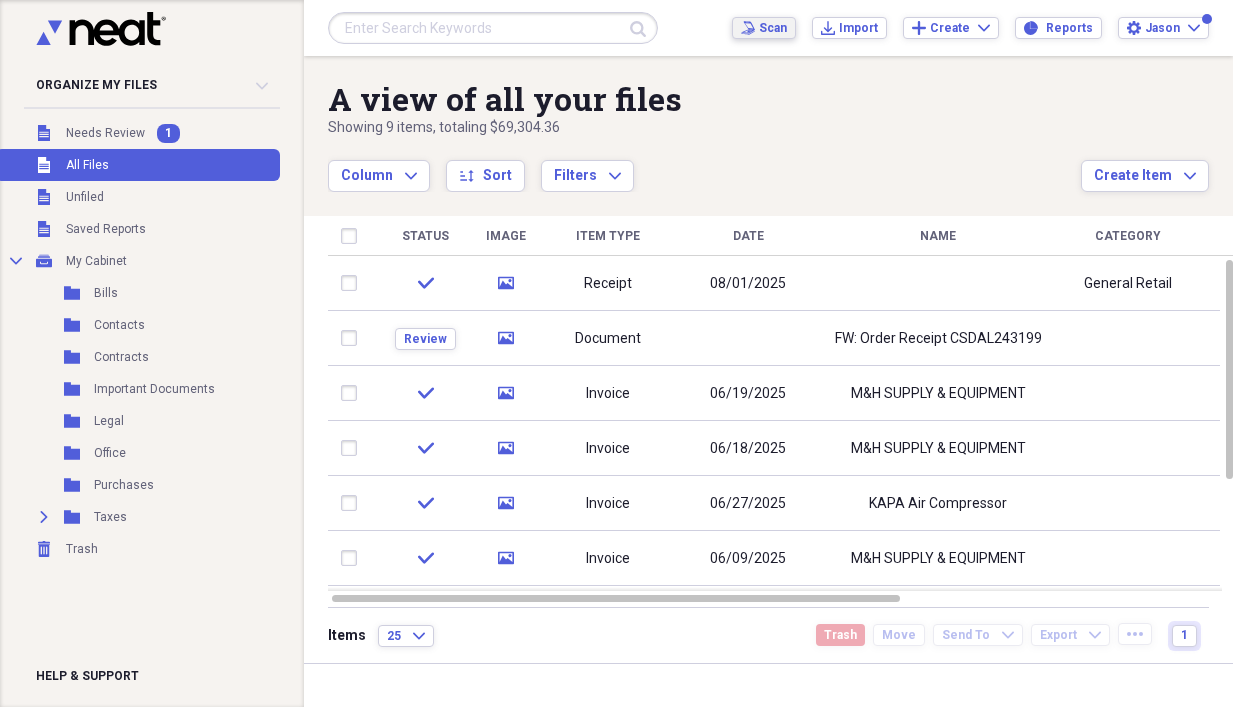click on "Scan Scan" at bounding box center (764, 28) 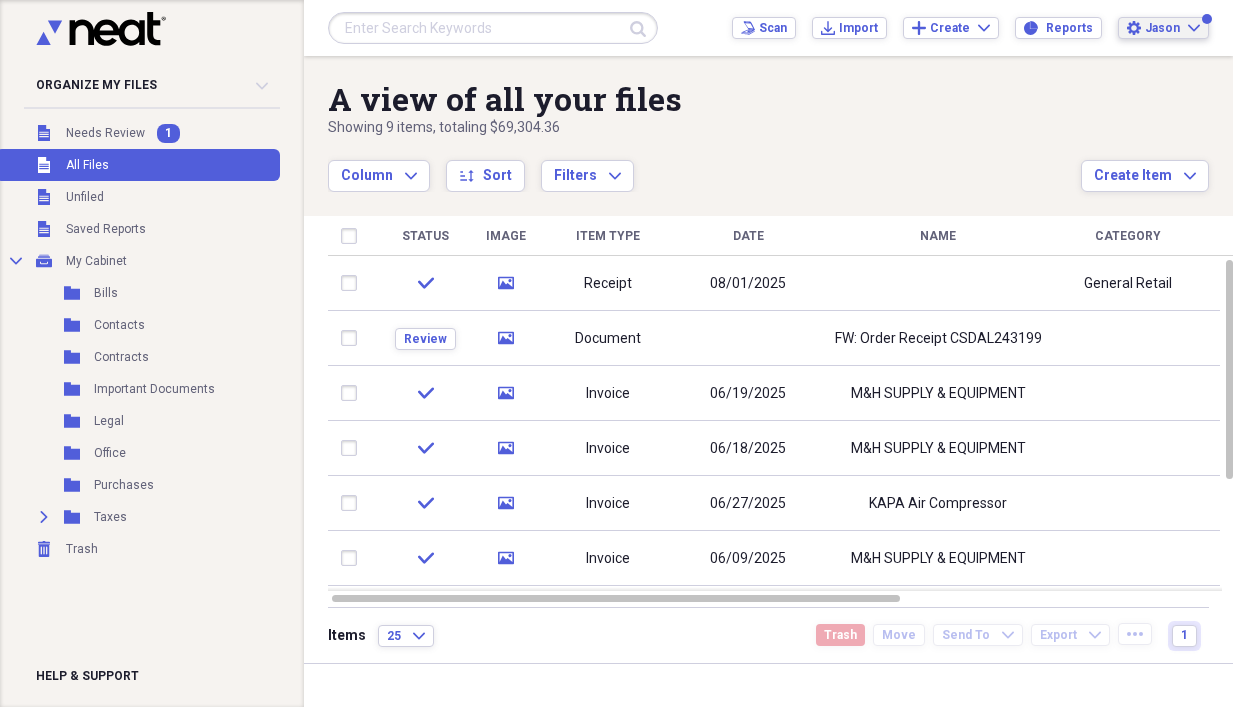 click on "Jason" at bounding box center (1162, 28) 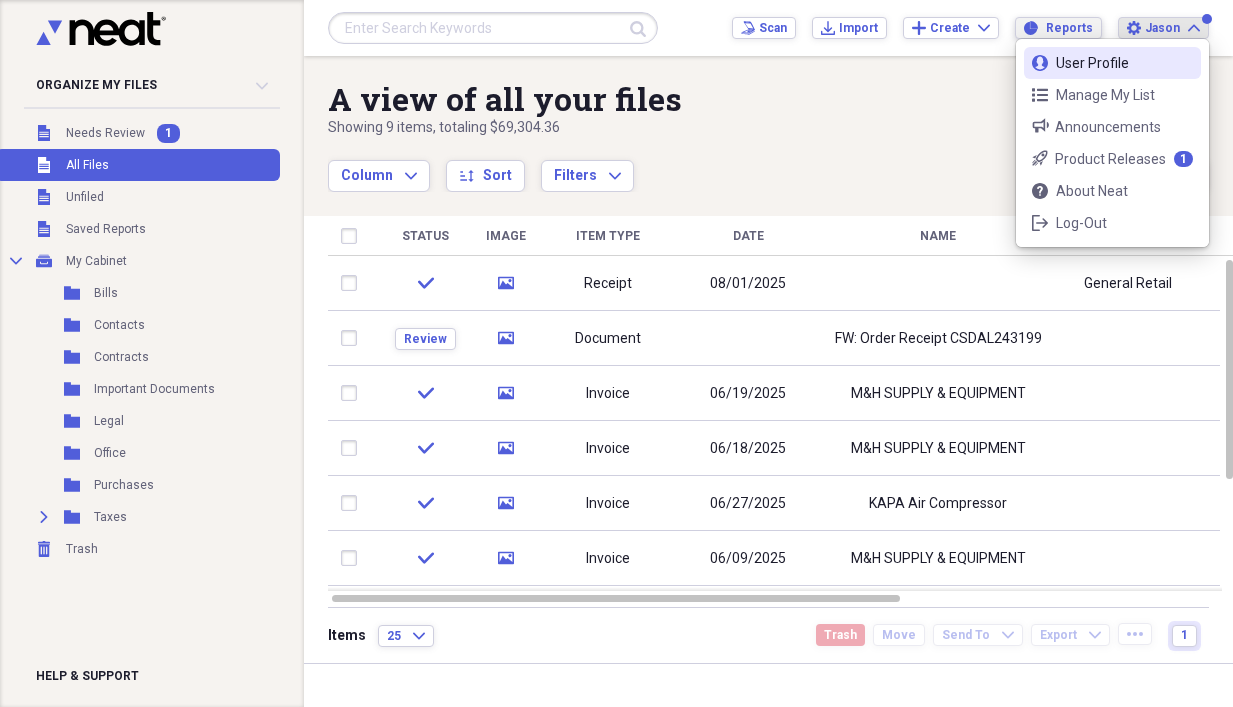click on "Reports" at bounding box center [1069, 28] 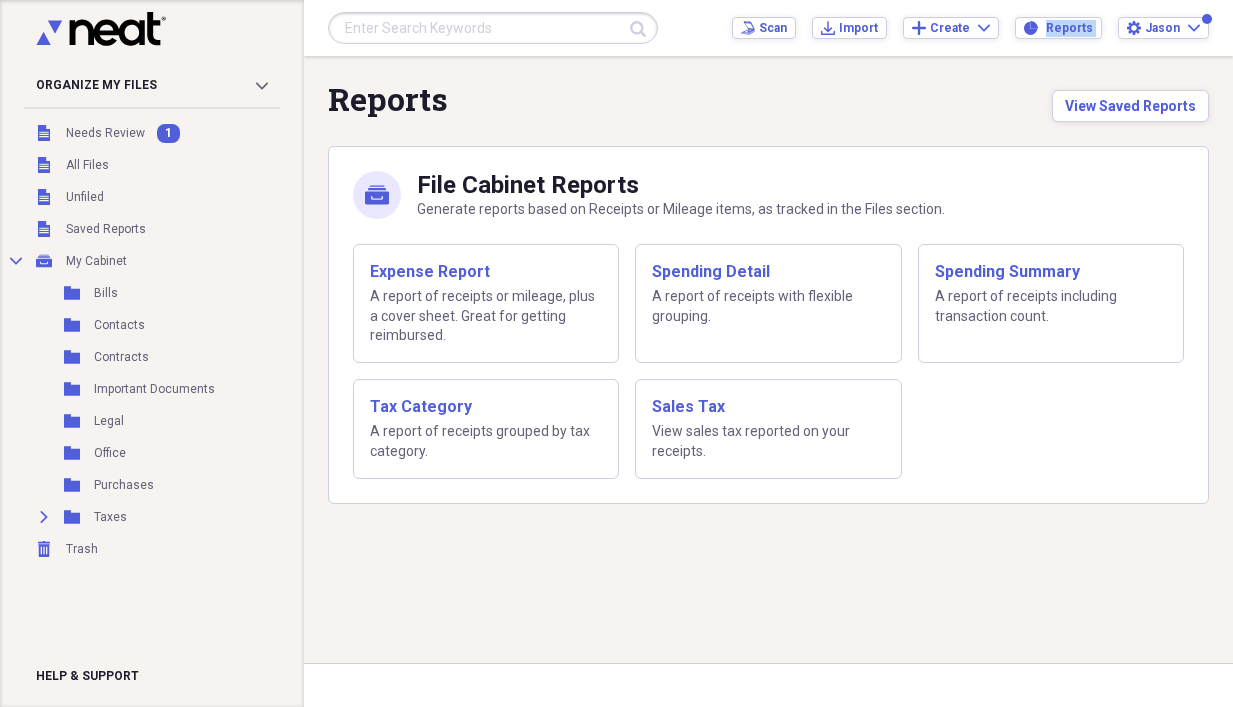 click on "Scan Scan Import Import Add Create Expand Reports Reports Settings [NAME] Expand" at bounding box center (970, 28) 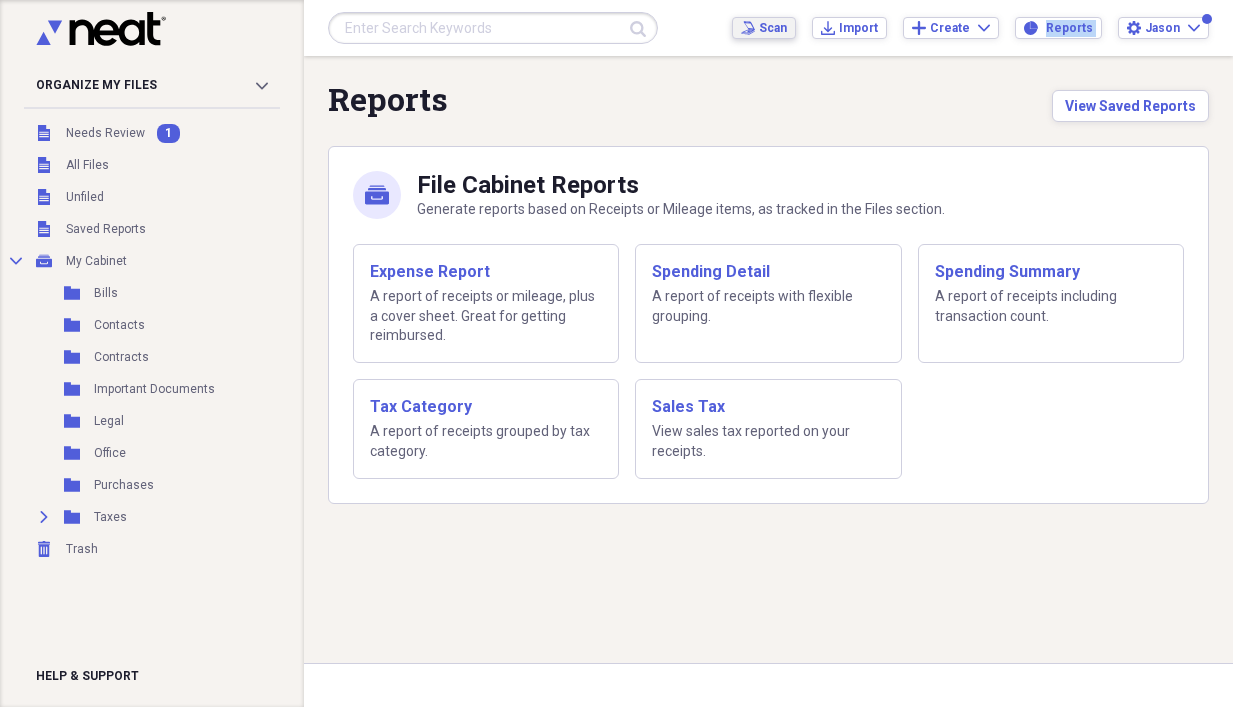 click 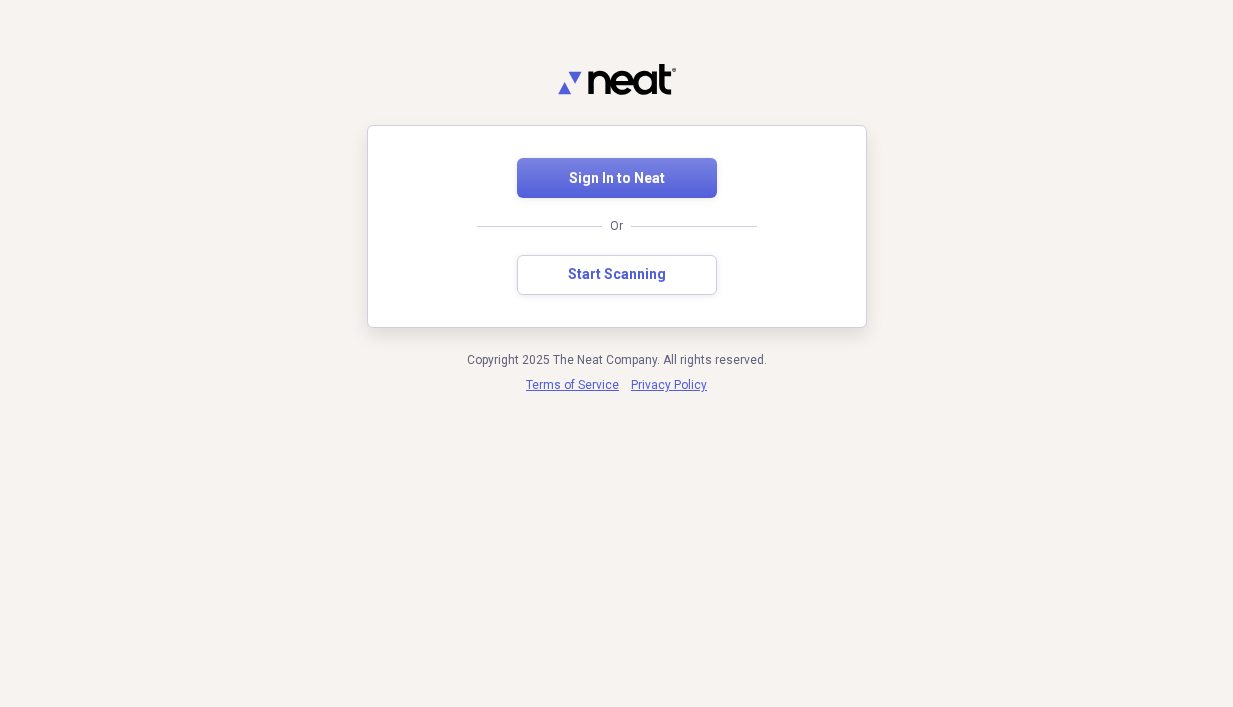 scroll, scrollTop: 0, scrollLeft: 0, axis: both 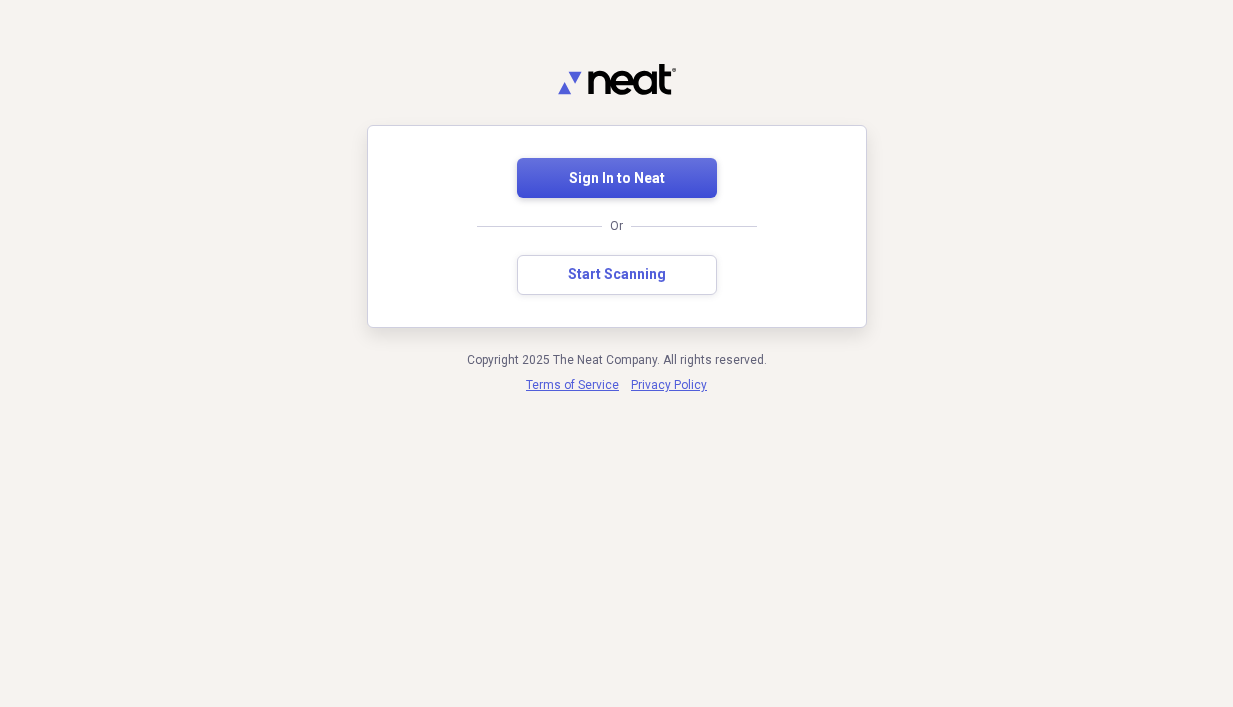 click on "Sign In to Neat" at bounding box center [617, 179] 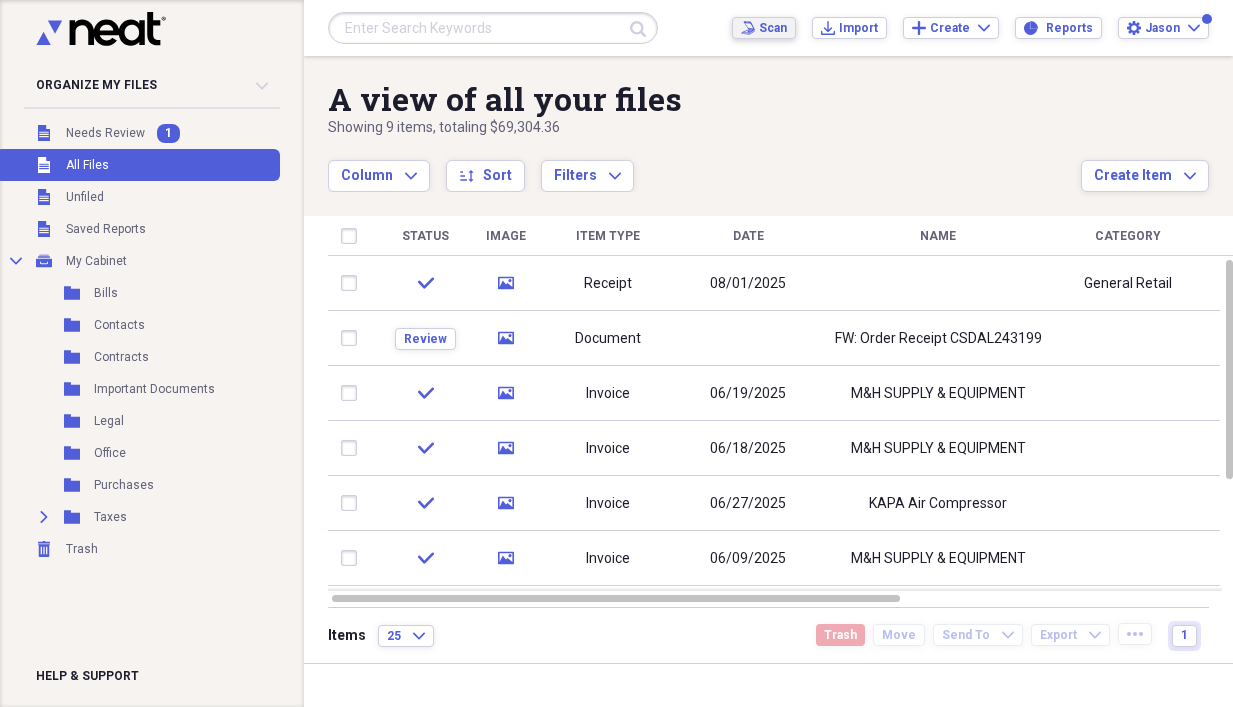 click on "Scan Scan" at bounding box center [764, 28] 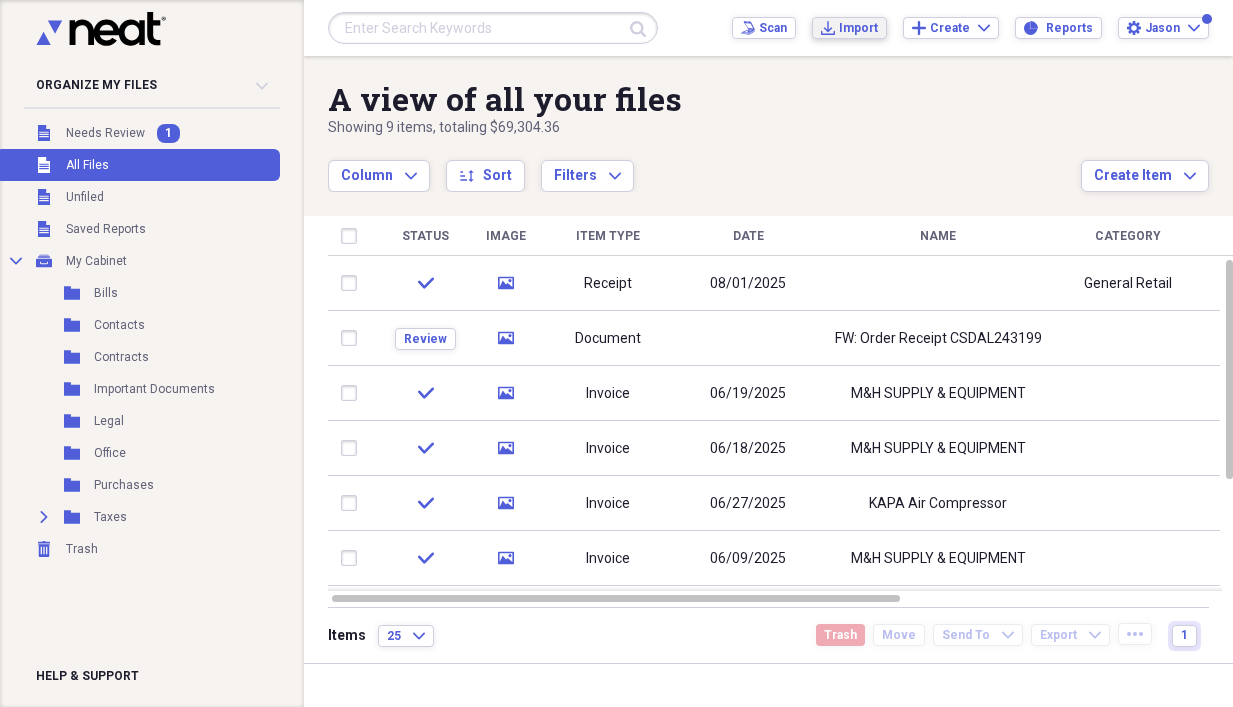 click on "Import" at bounding box center (858, 28) 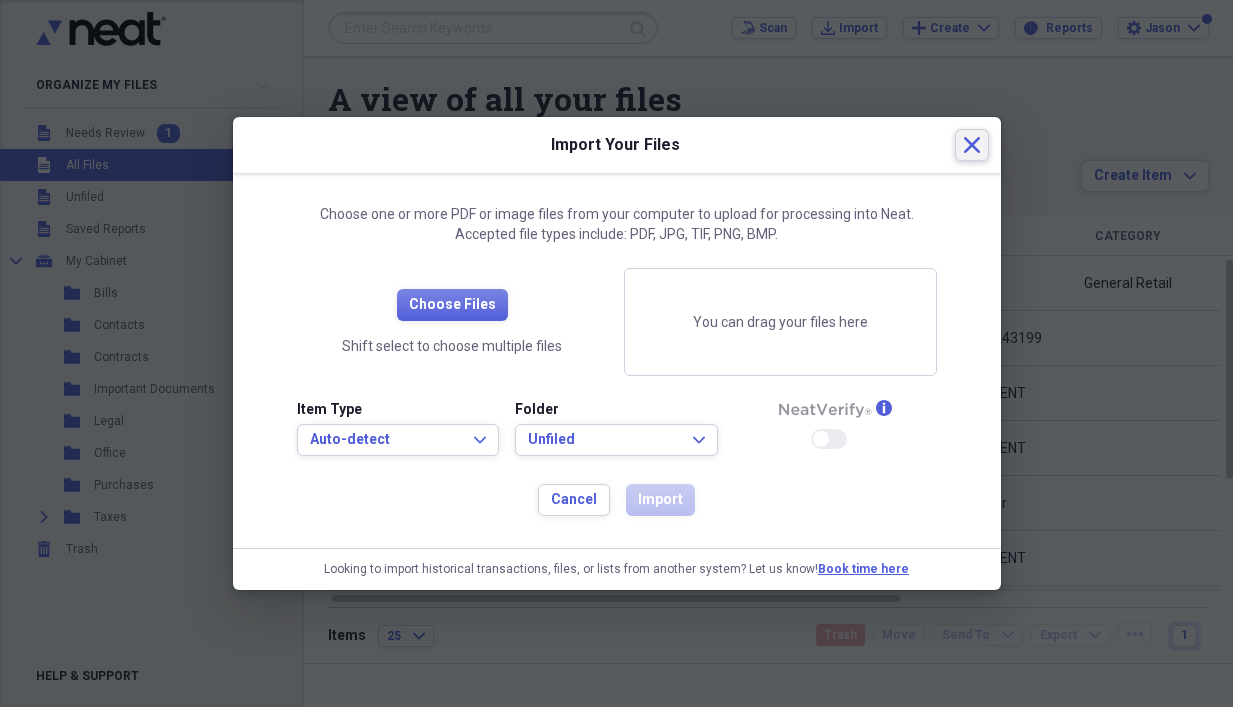 click on "Close" at bounding box center [972, 145] 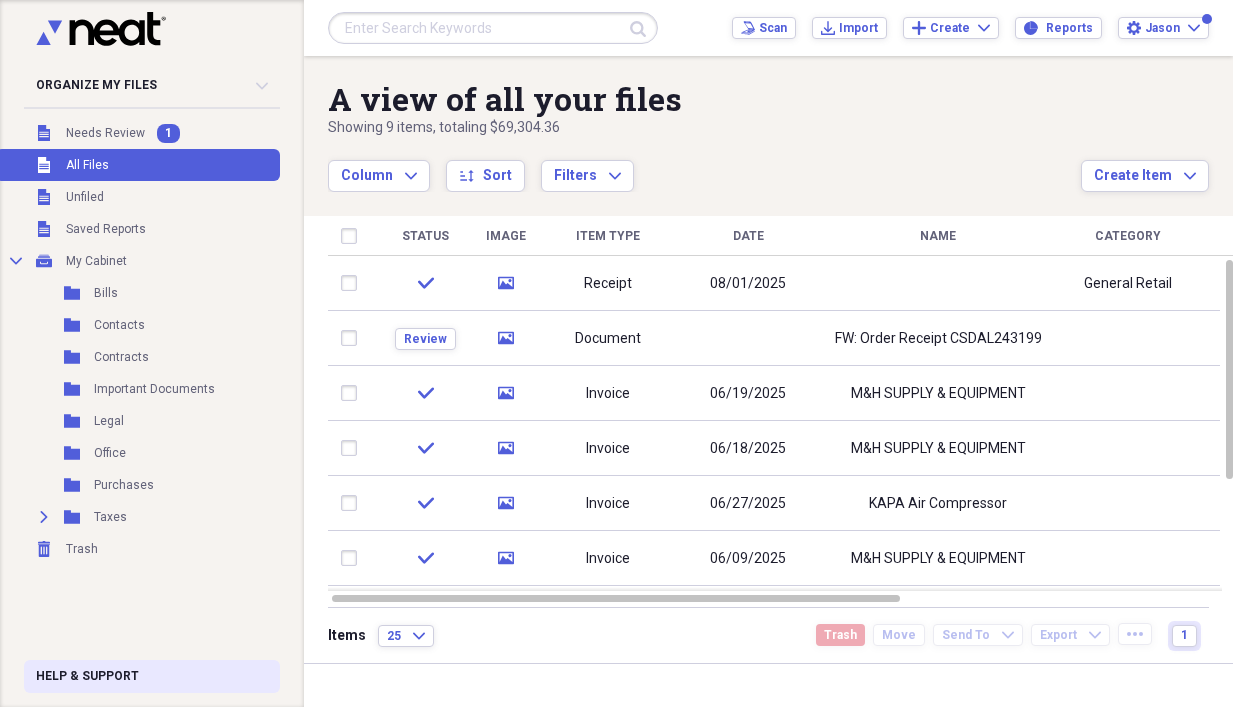 click on "Help & Support" at bounding box center (152, 676) 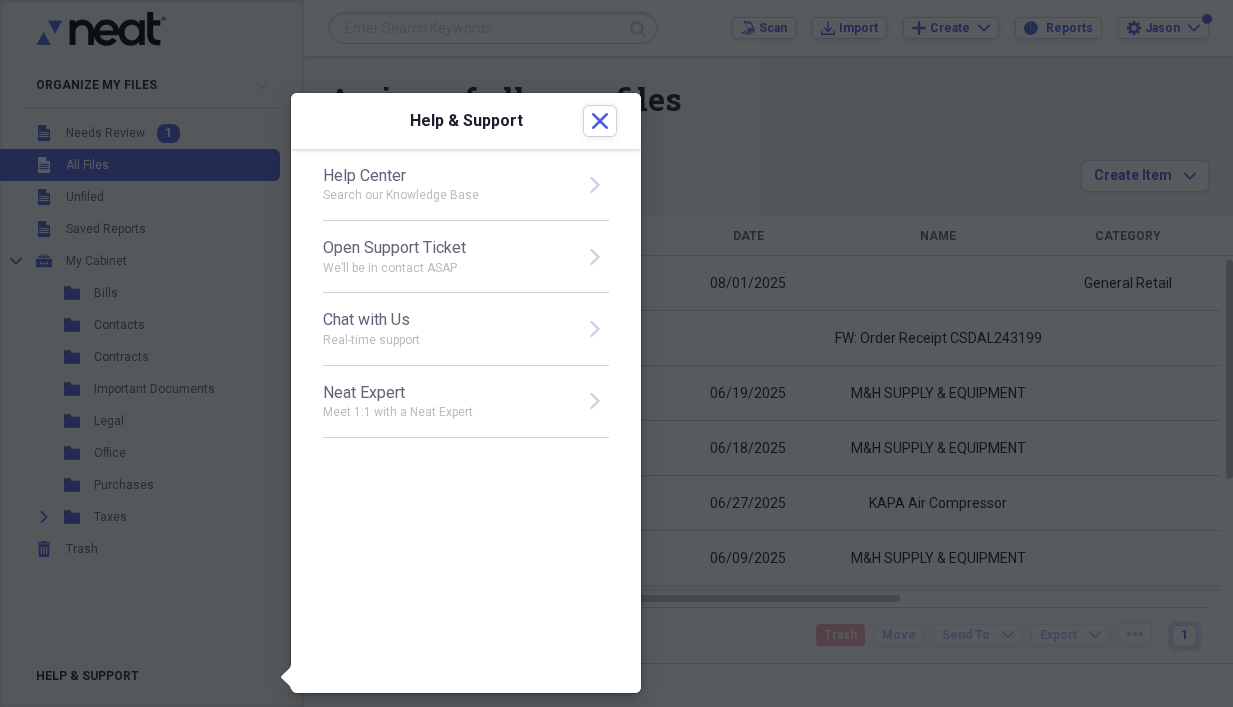 click on "Chat with Us" at bounding box center [447, 320] 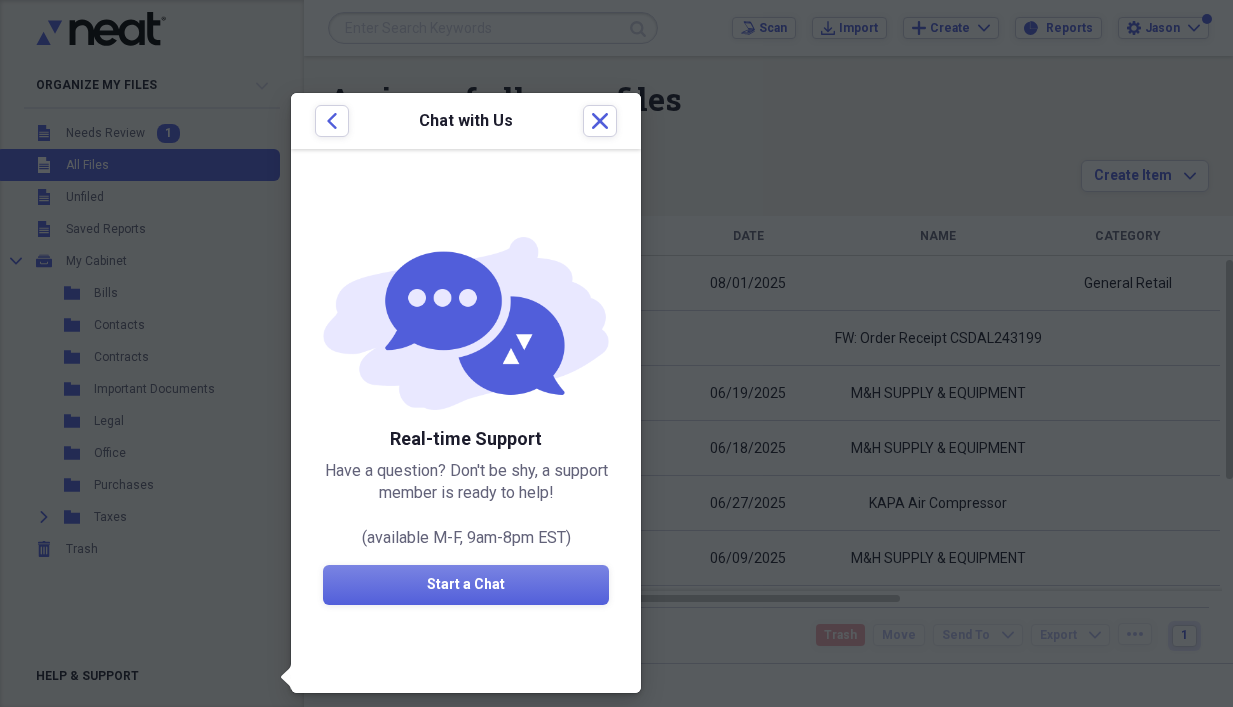 click on "Back Chat with Us Close" at bounding box center (466, 121) 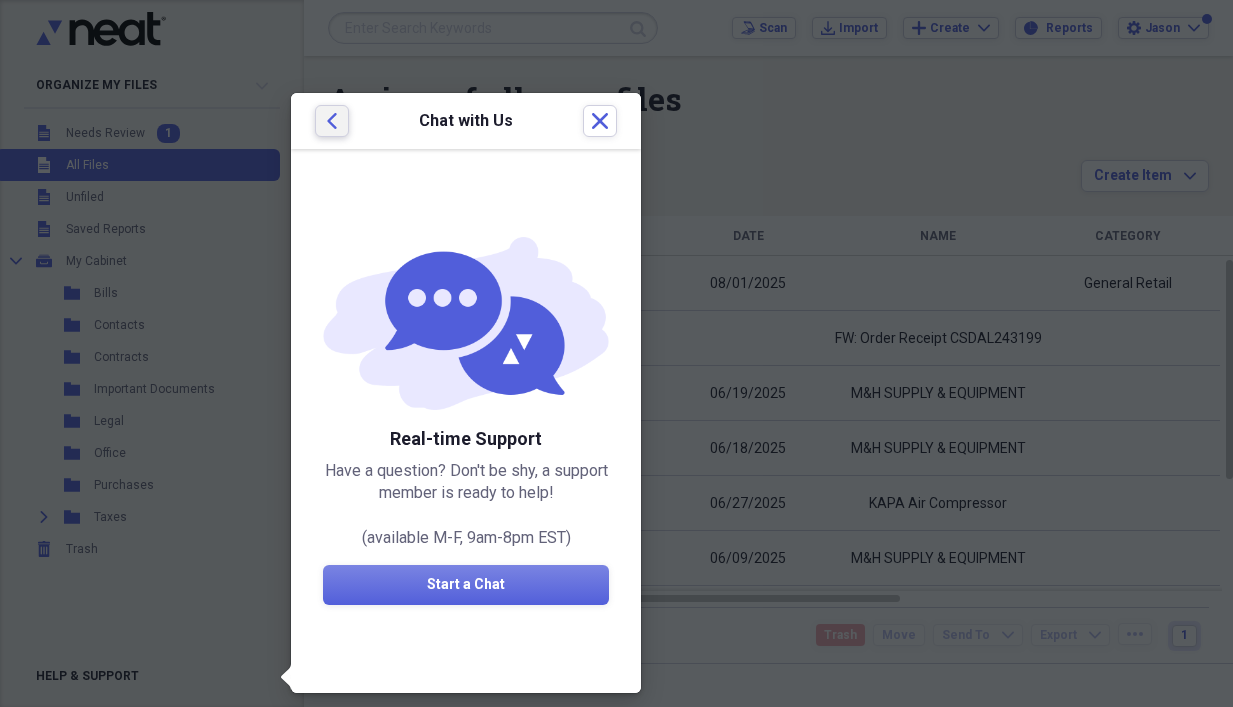 click on "Back" 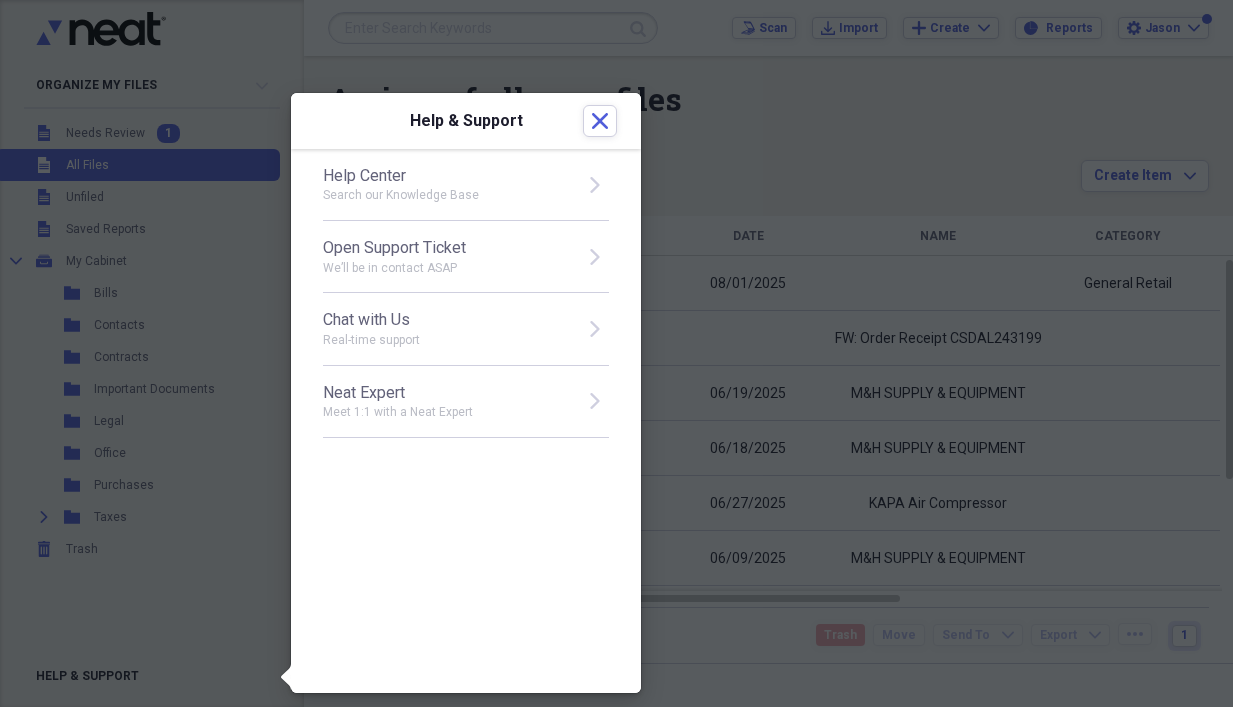 click on "Neat Expert" at bounding box center (447, 393) 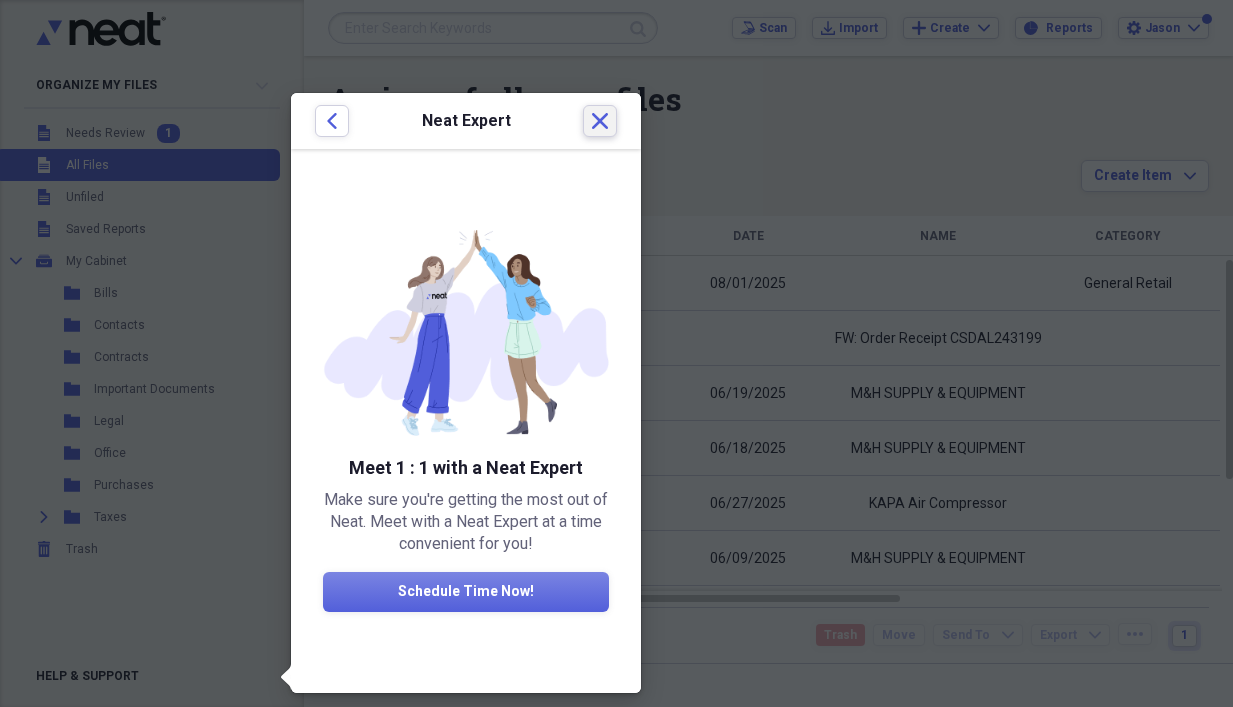click on "Close" at bounding box center (600, 121) 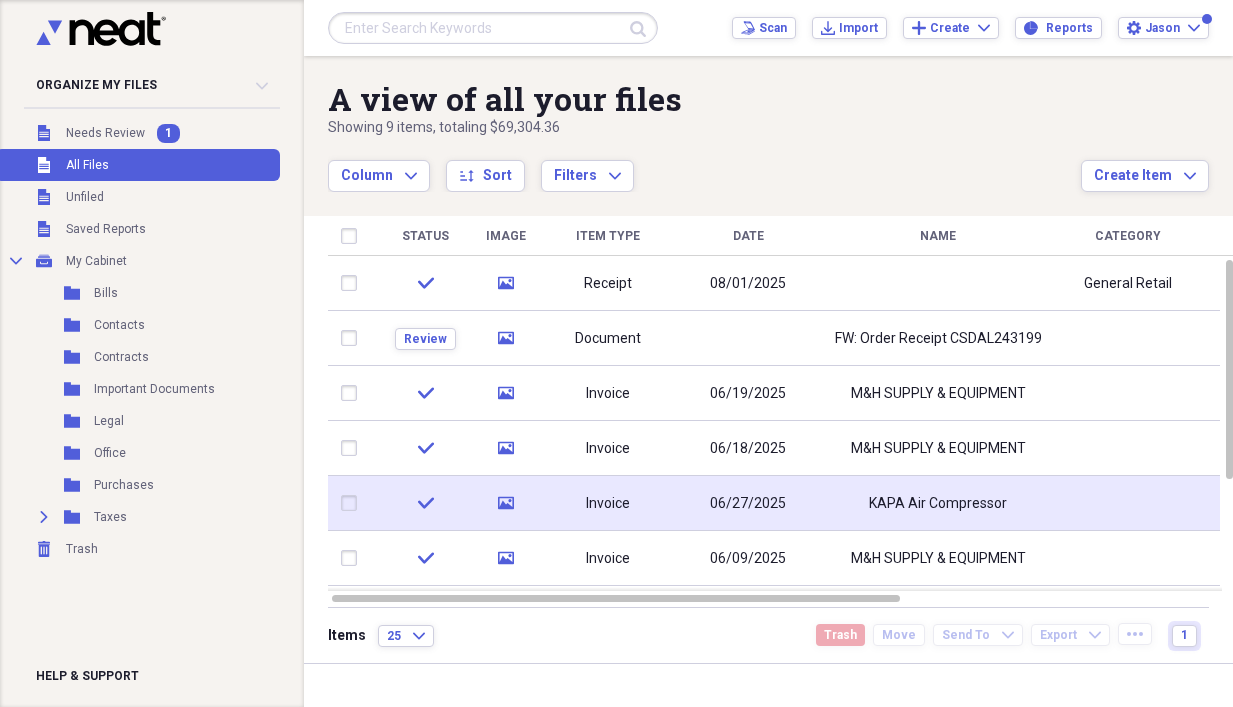 click on "Invoice" at bounding box center [608, 503] 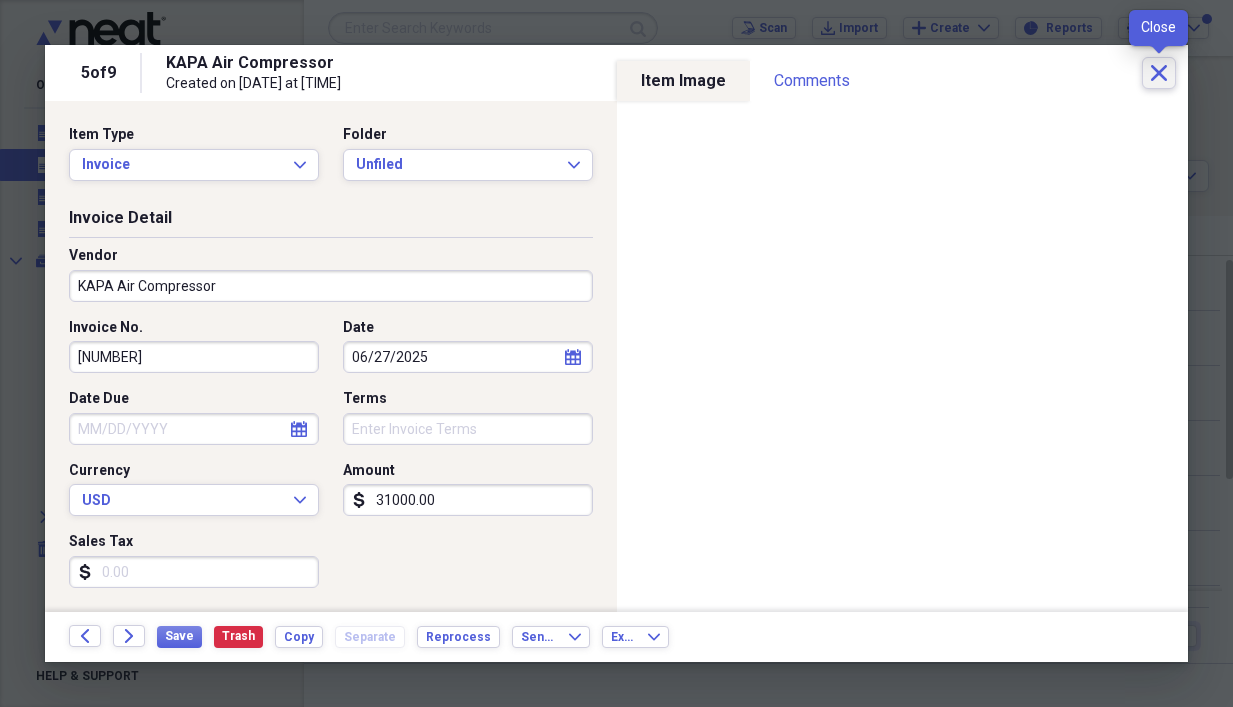 click 